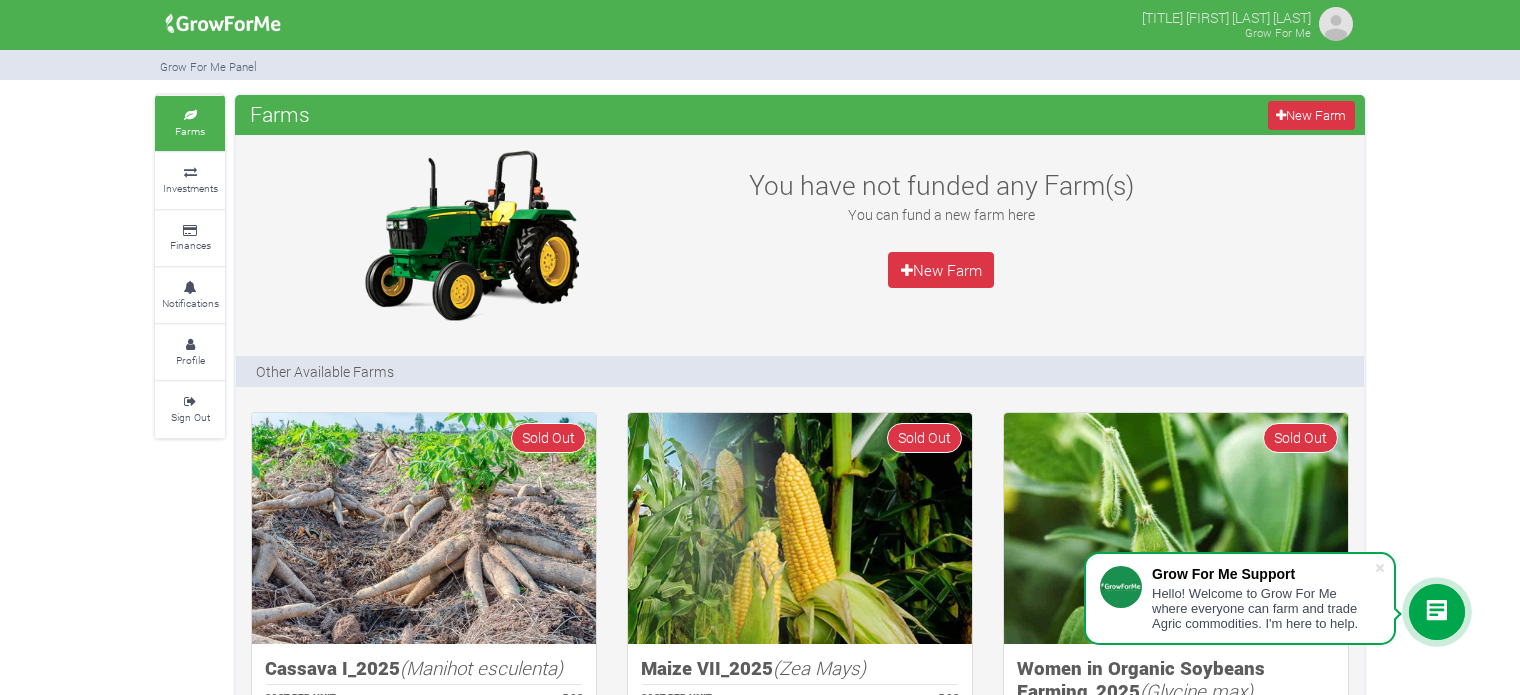 scroll, scrollTop: 0, scrollLeft: 0, axis: both 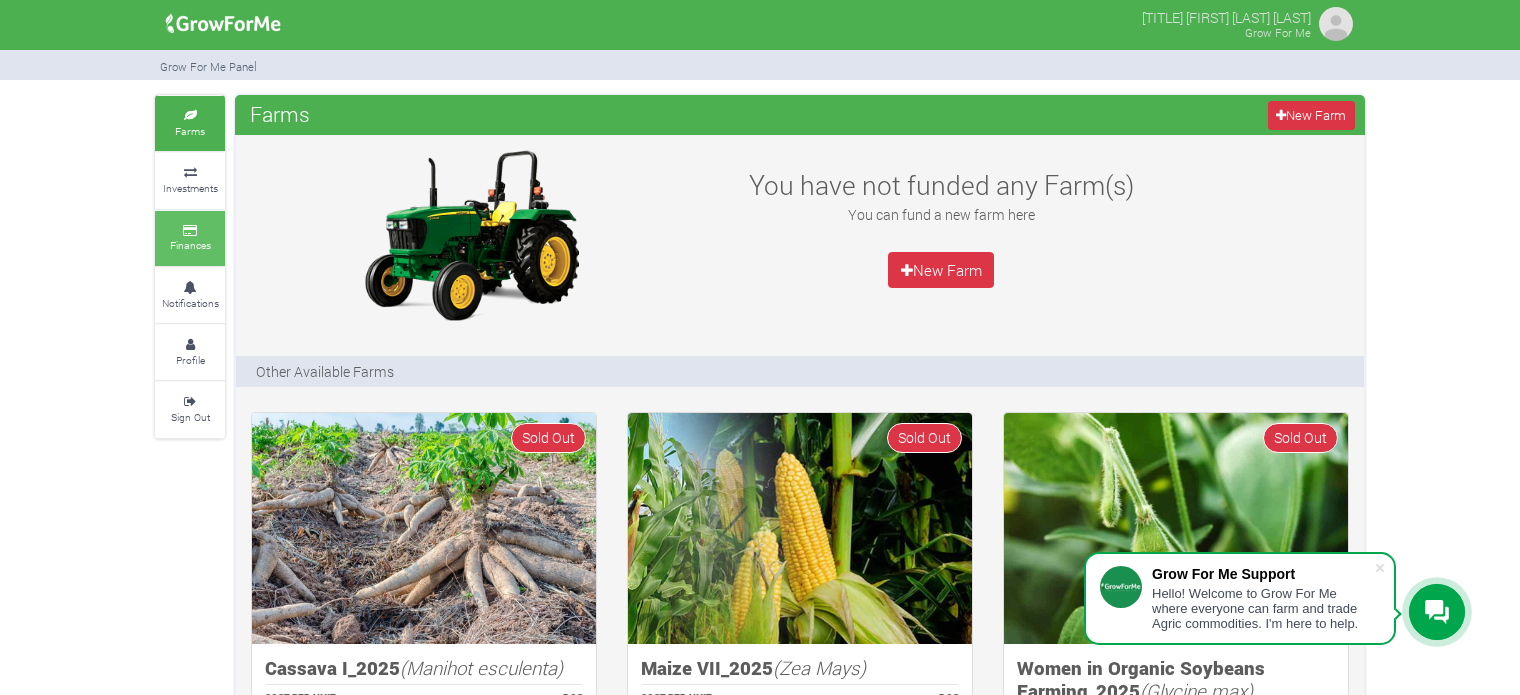 click on "Finances" at bounding box center (190, 245) 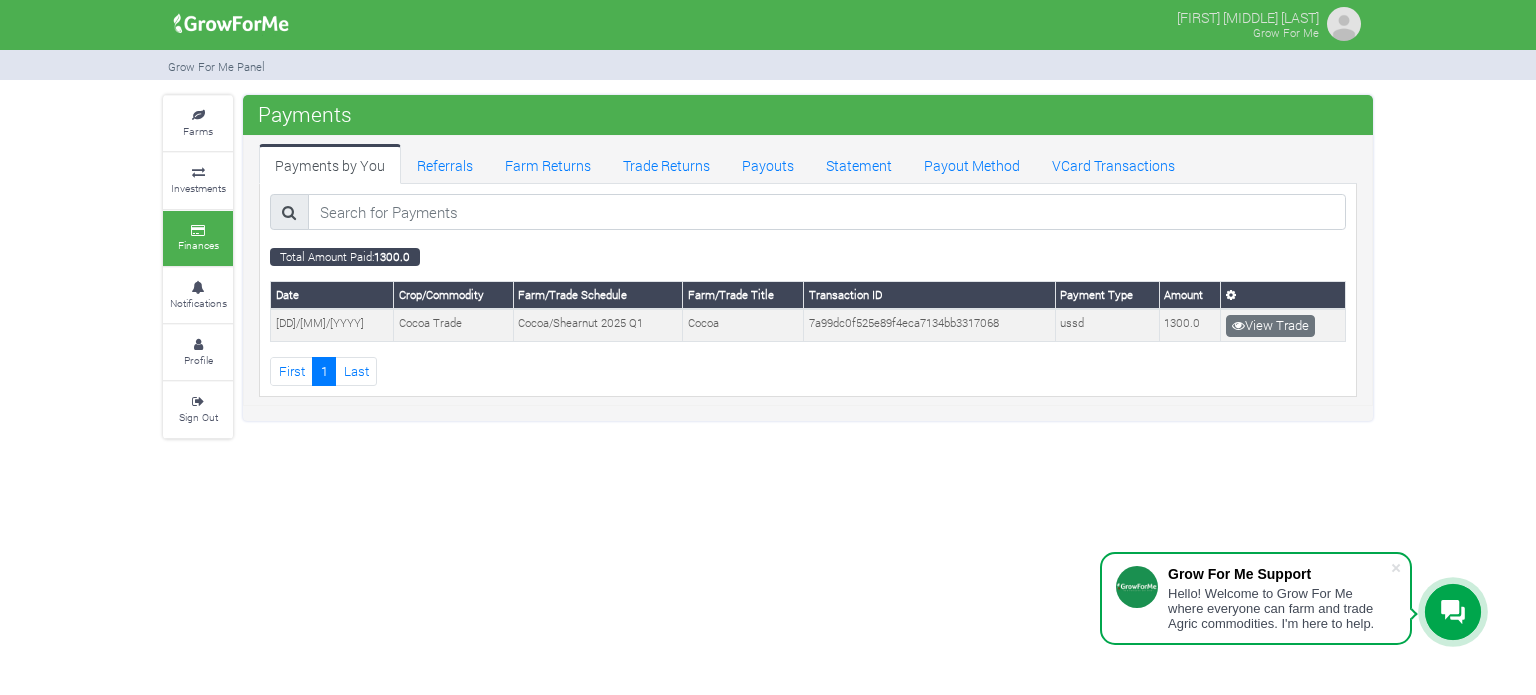scroll, scrollTop: 0, scrollLeft: 0, axis: both 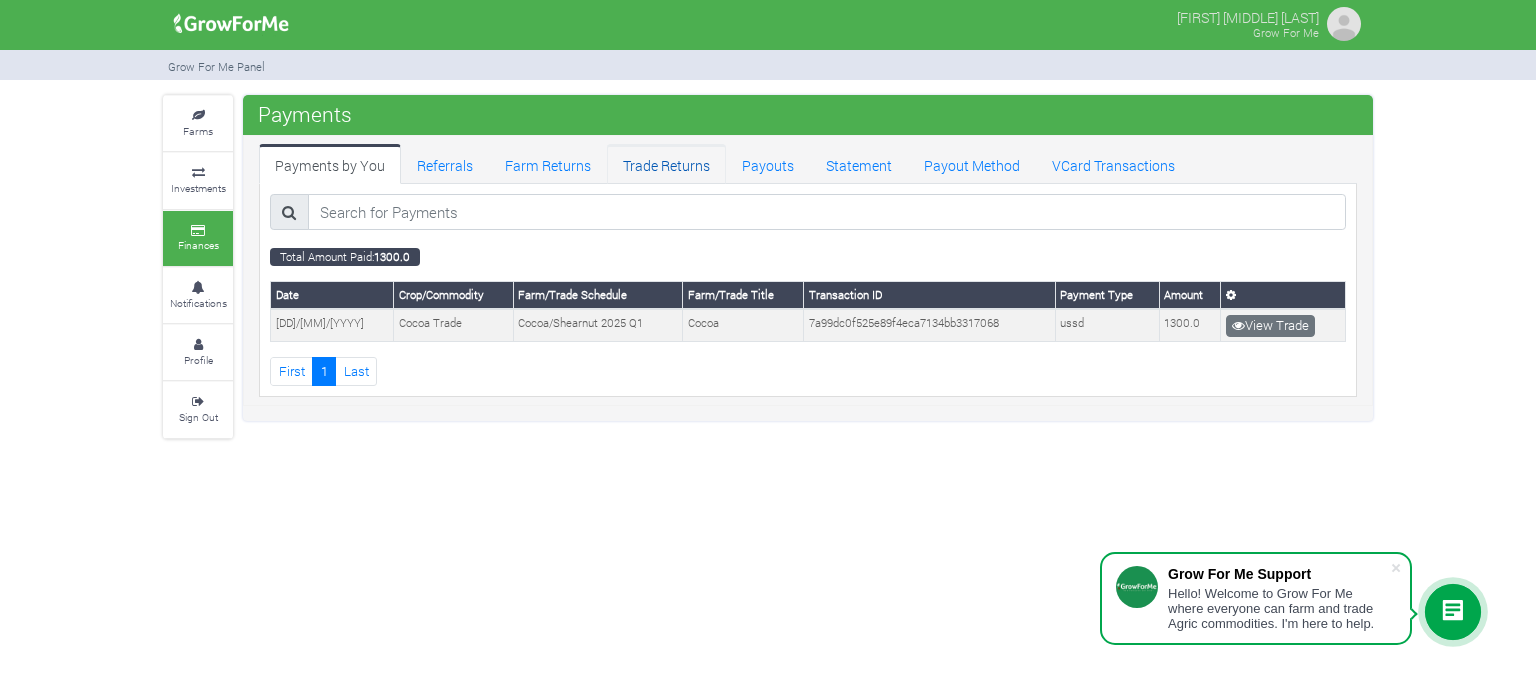 click on "Trade Returns" at bounding box center (666, 164) 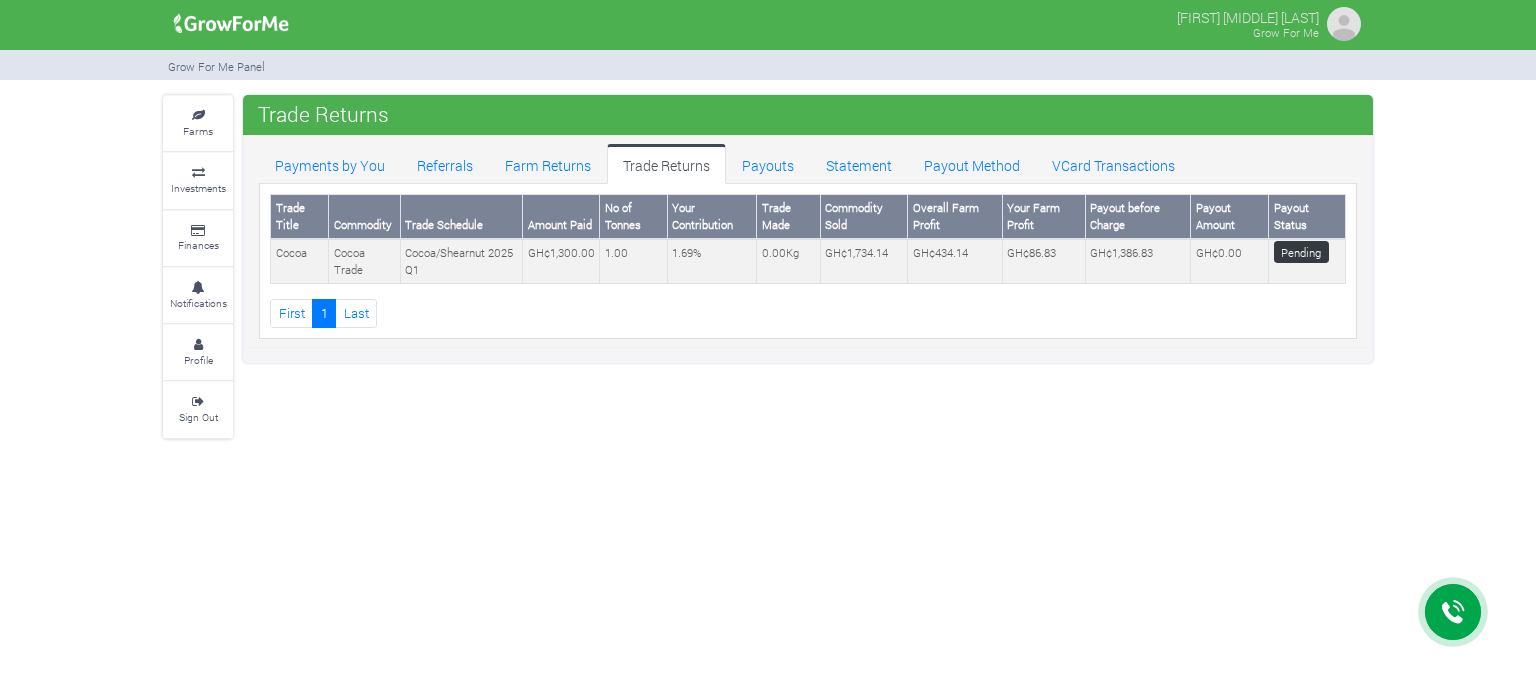 scroll, scrollTop: 0, scrollLeft: 0, axis: both 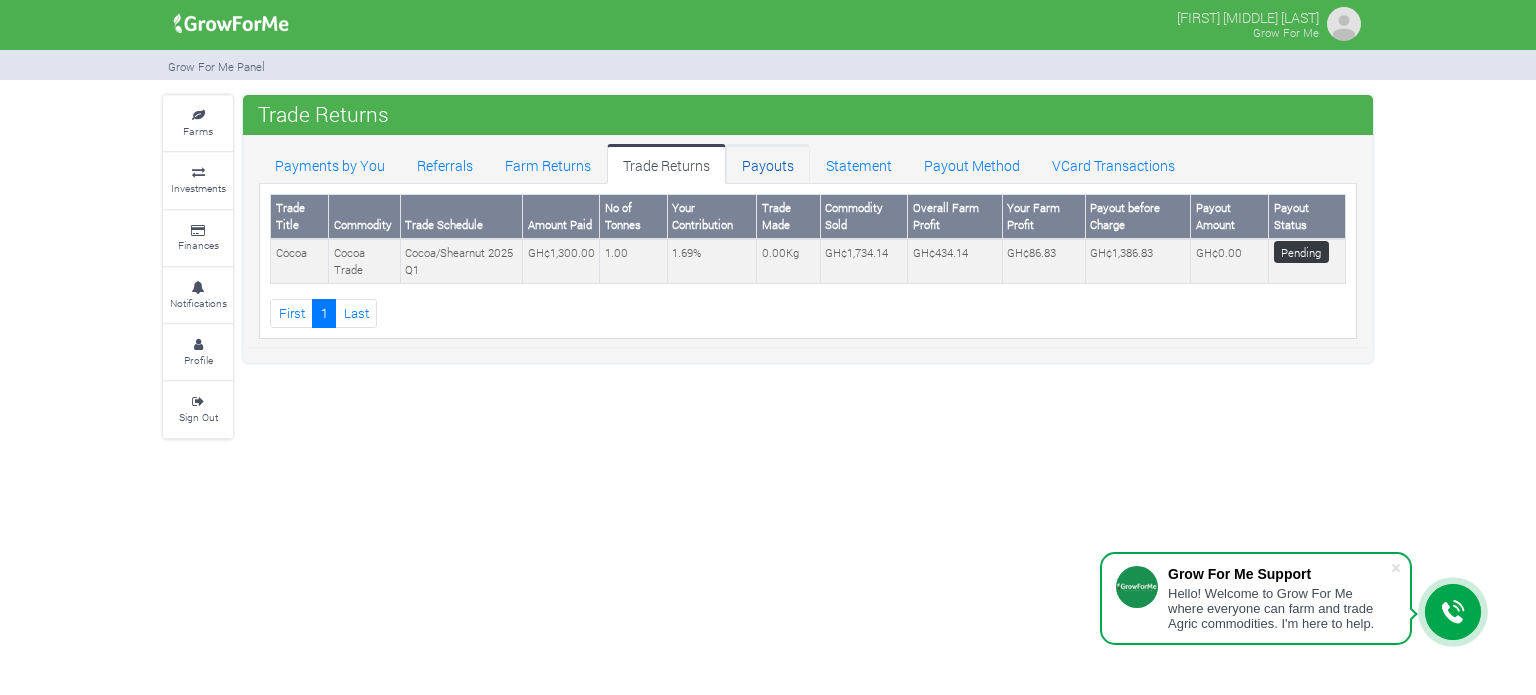 click on "Payouts" at bounding box center [768, 164] 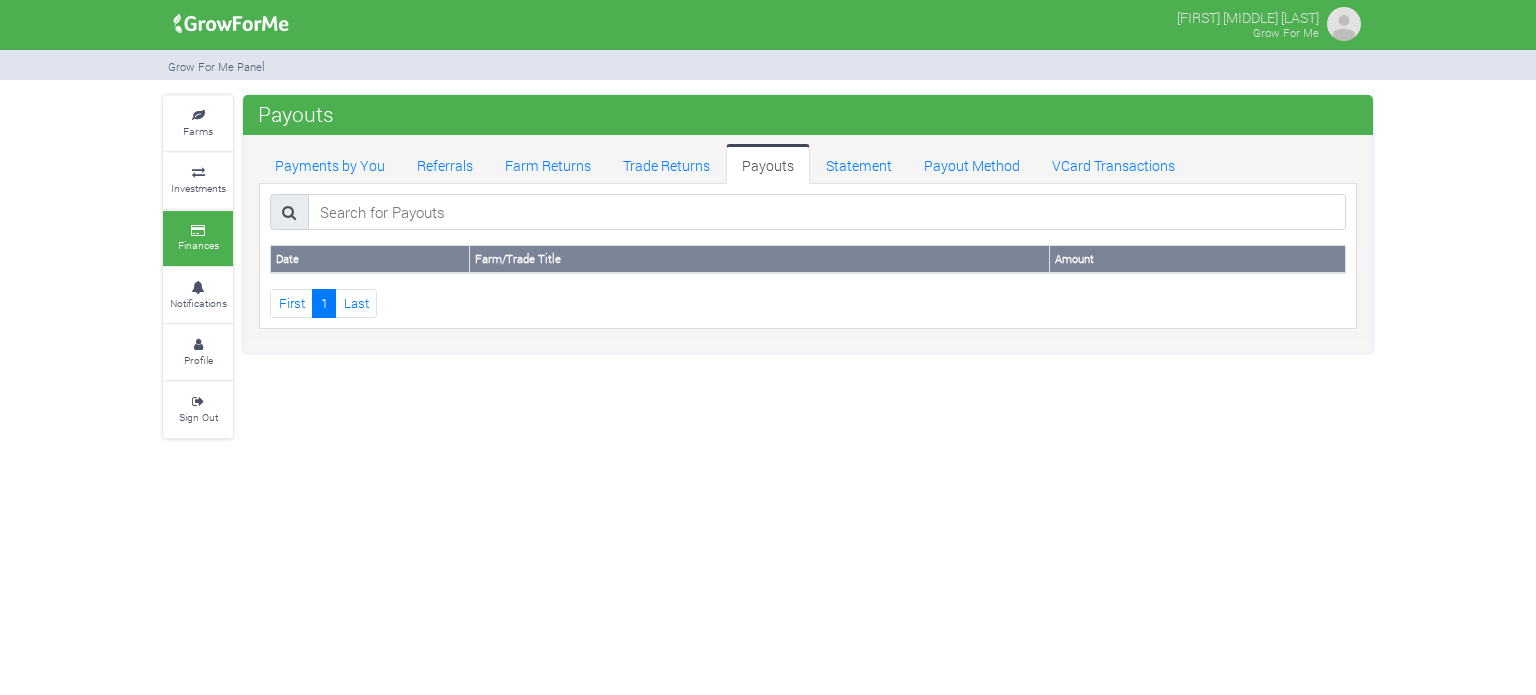 scroll, scrollTop: 0, scrollLeft: 0, axis: both 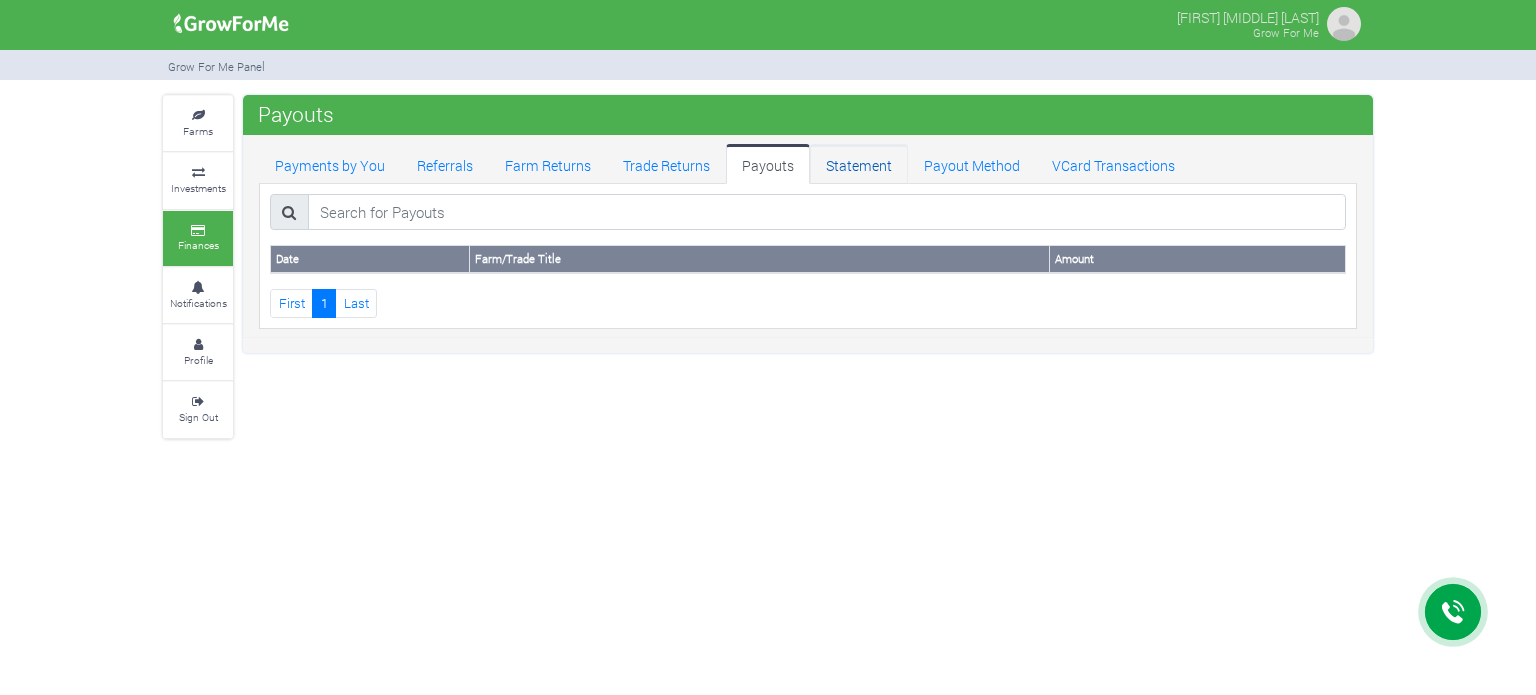 click on "Statement" at bounding box center [859, 164] 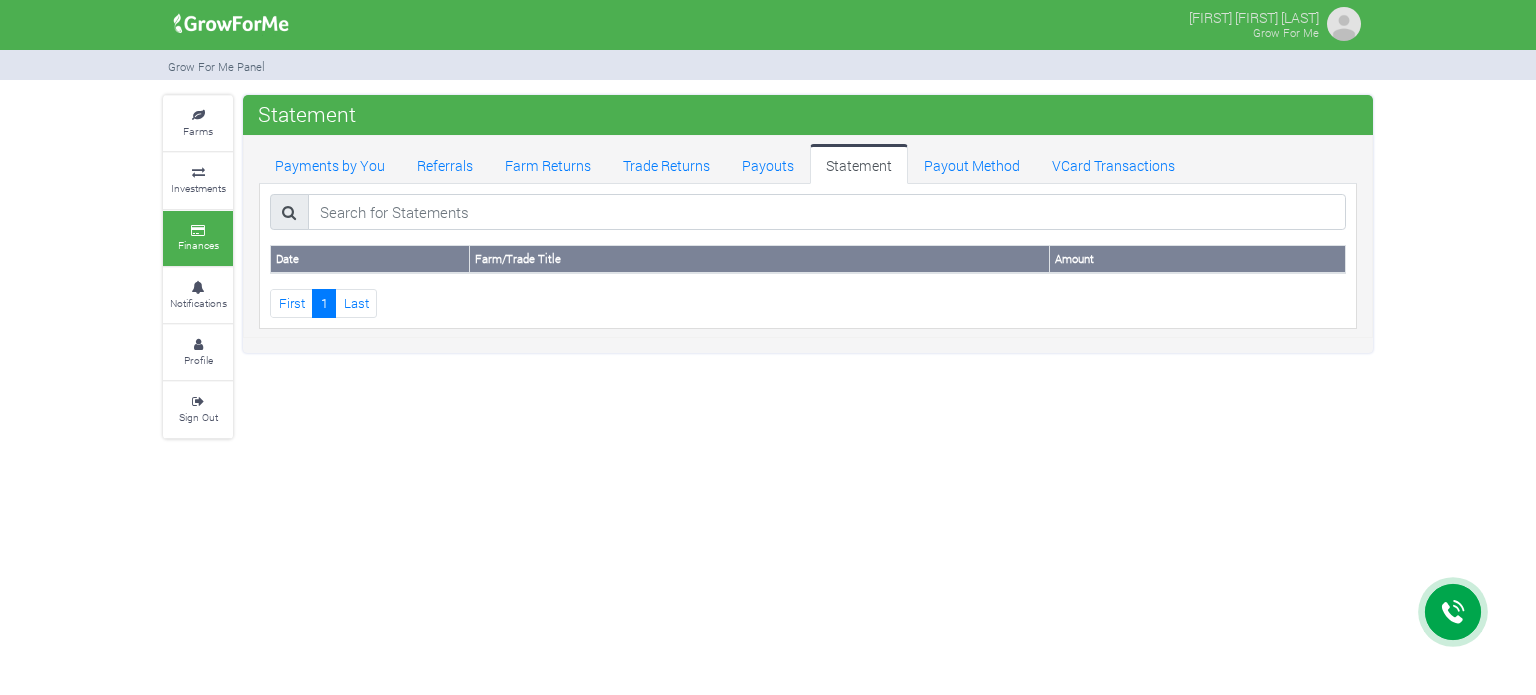 scroll, scrollTop: 0, scrollLeft: 0, axis: both 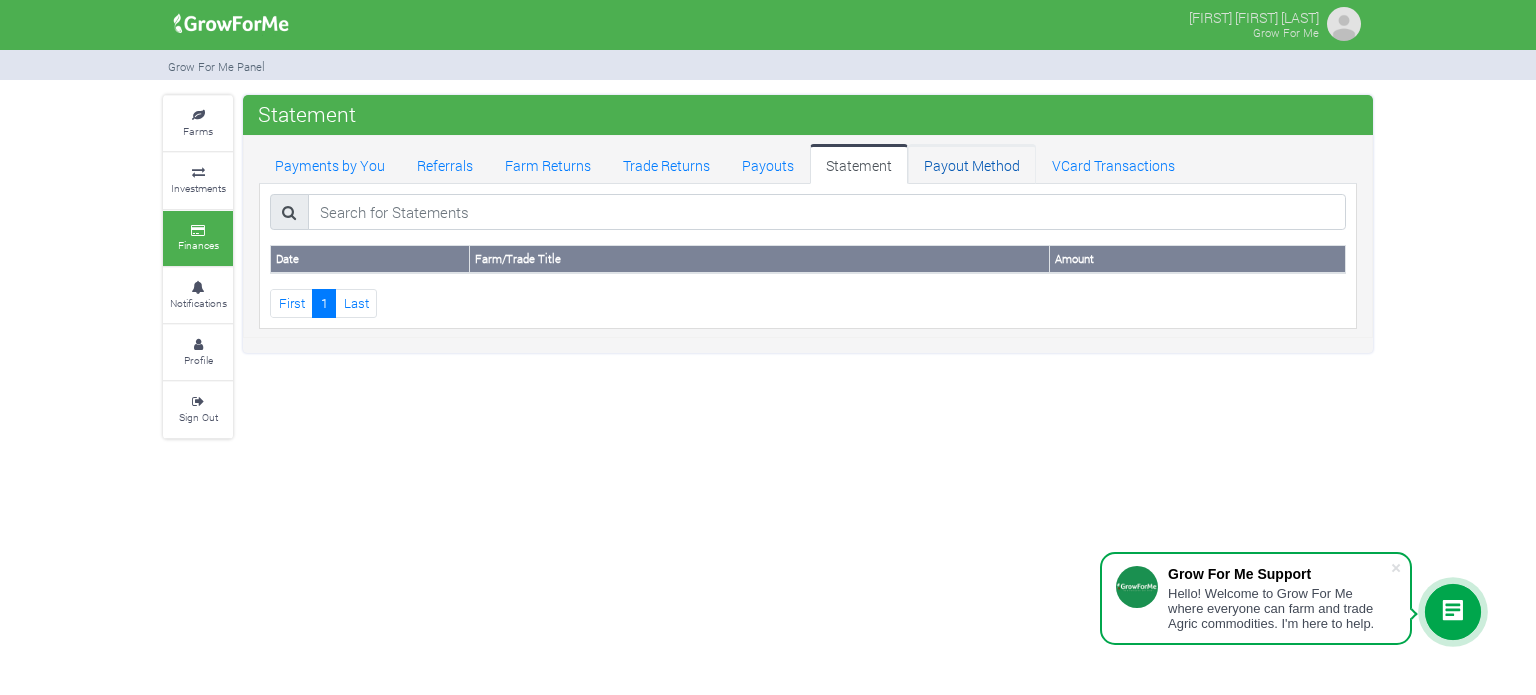 click on "Payout Method" at bounding box center (972, 164) 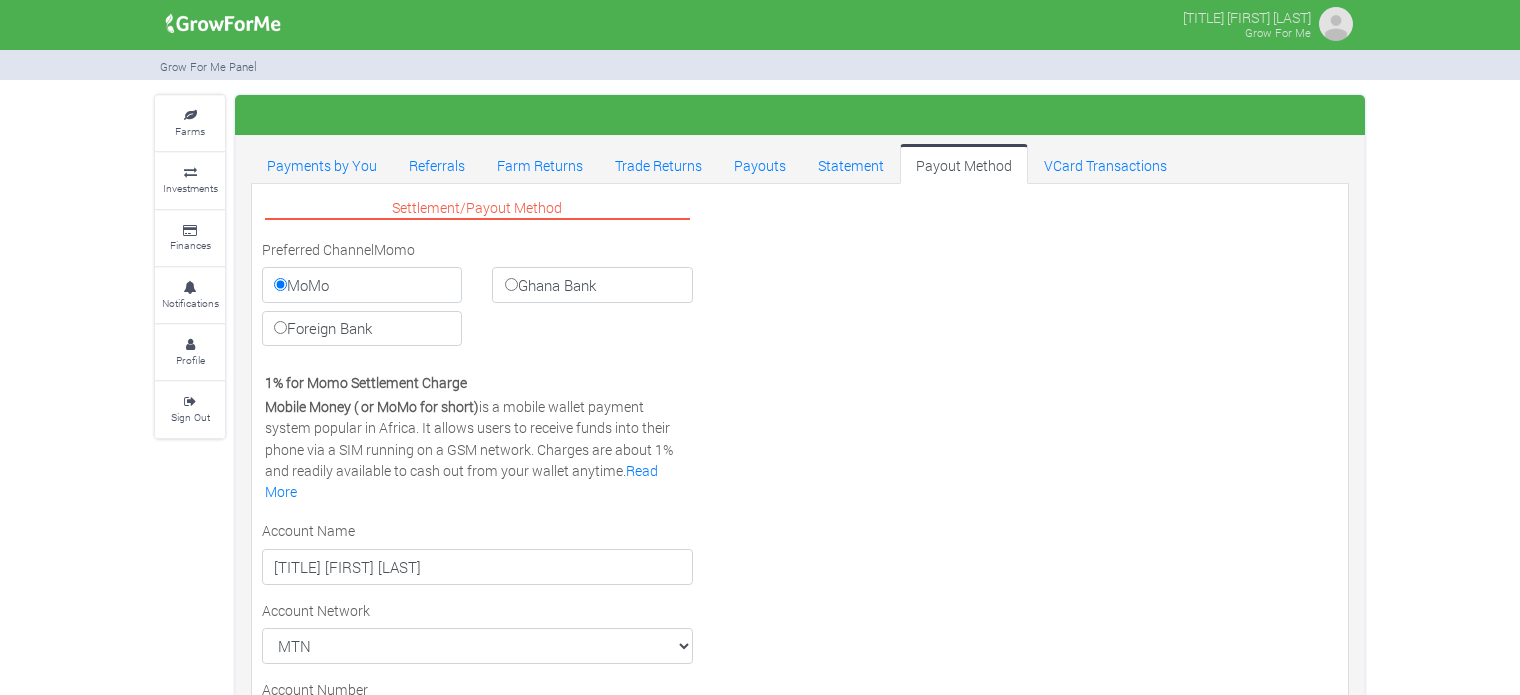 scroll, scrollTop: 0, scrollLeft: 0, axis: both 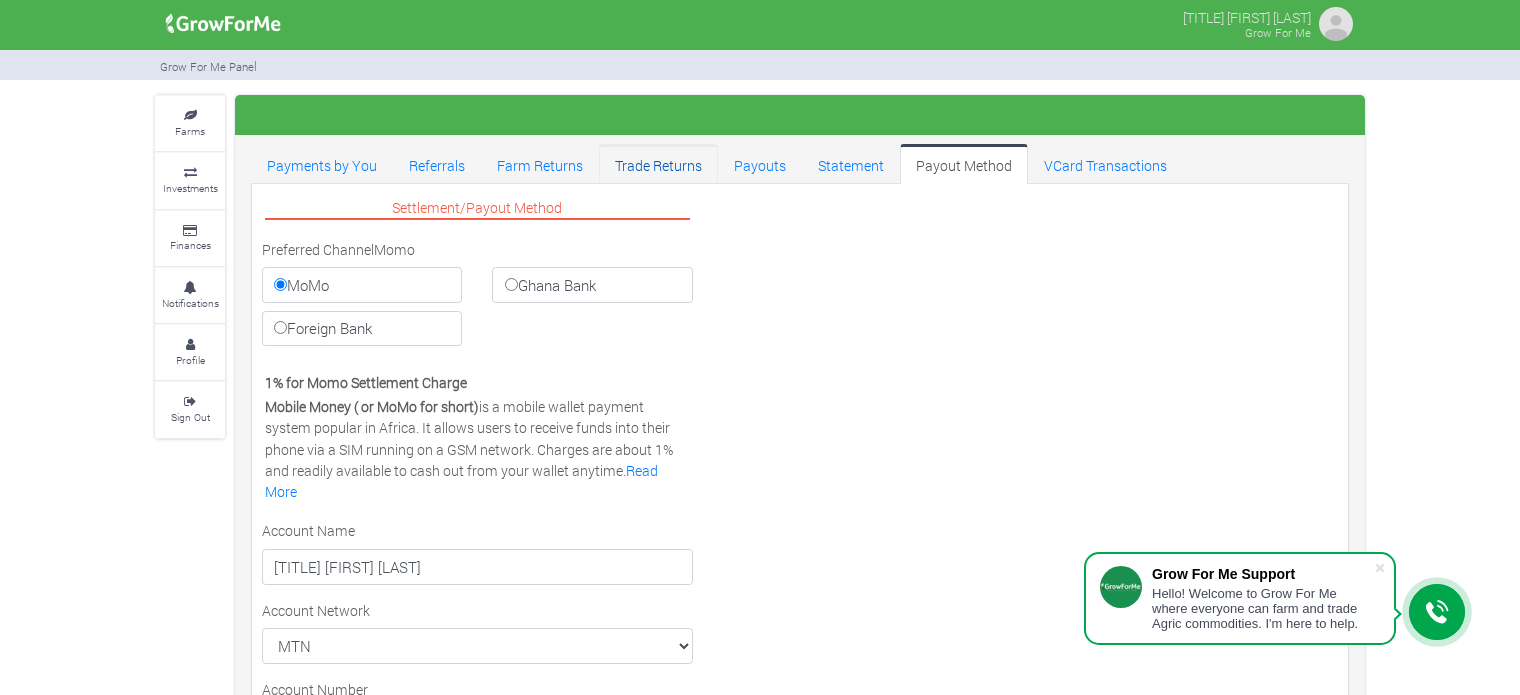 click on "Trade Returns" at bounding box center (658, 164) 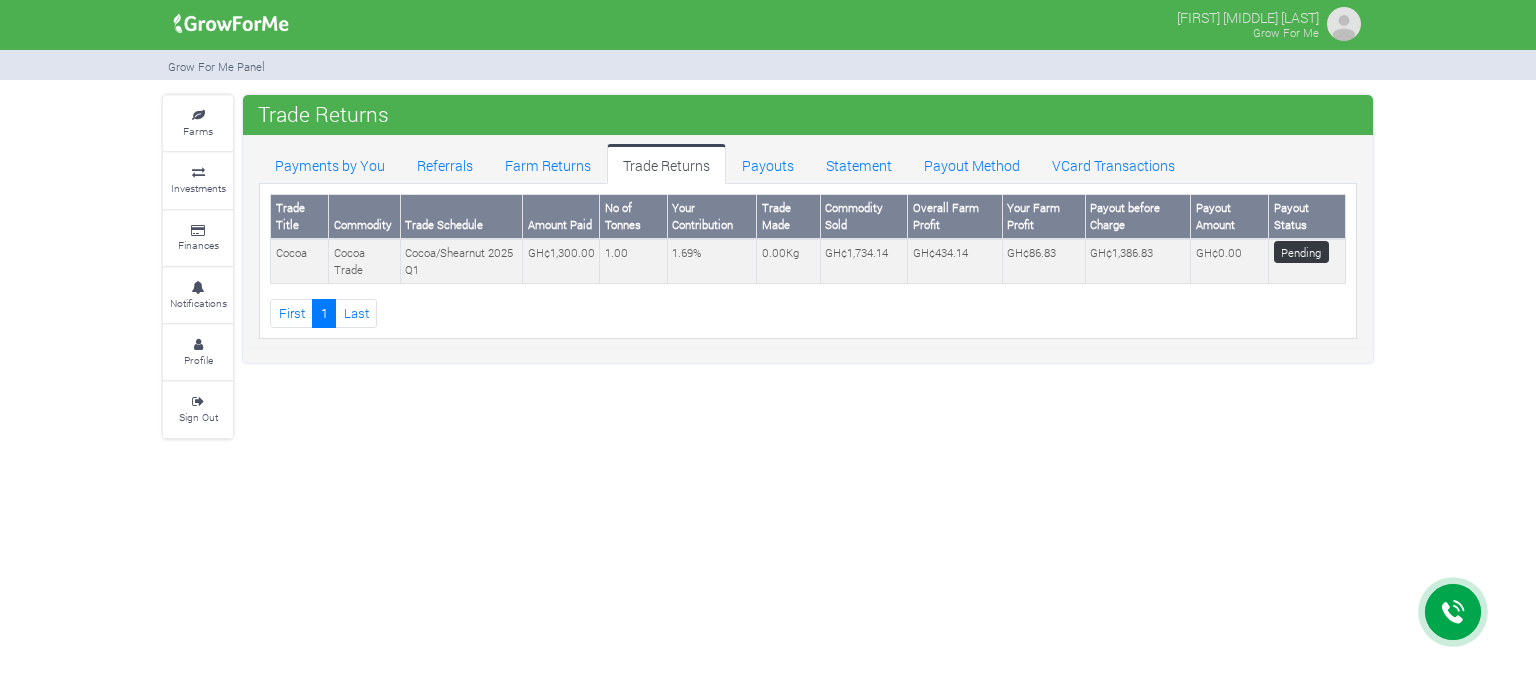 scroll, scrollTop: 0, scrollLeft: 0, axis: both 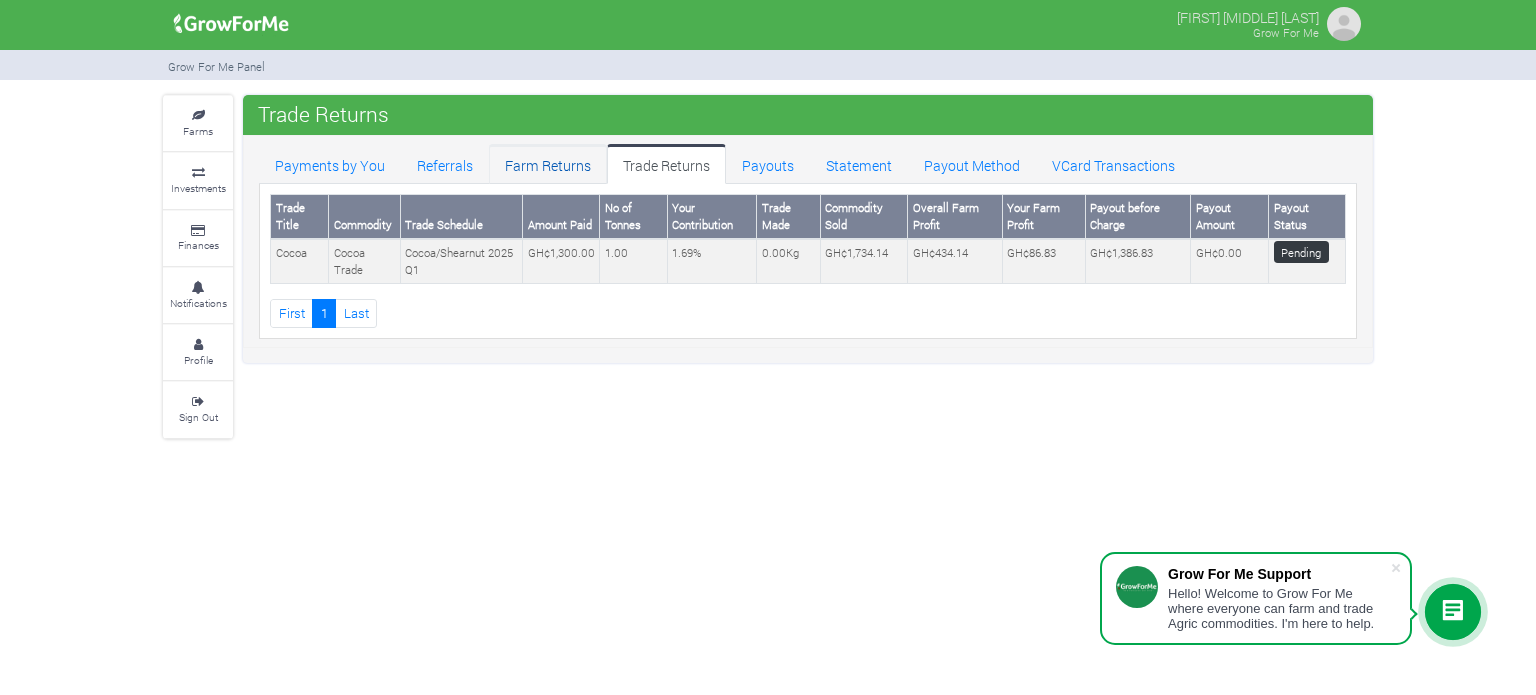 click on "Farm Returns" at bounding box center (548, 164) 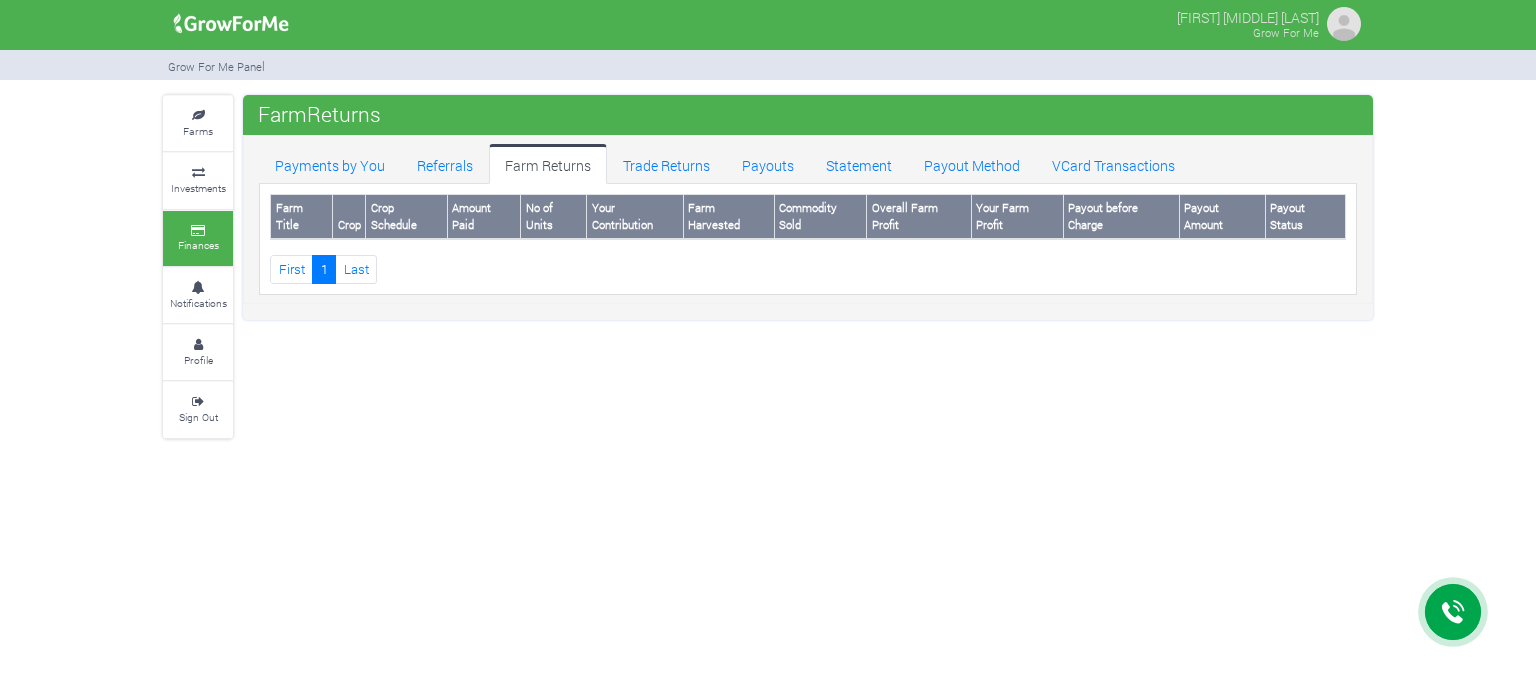 scroll, scrollTop: 0, scrollLeft: 0, axis: both 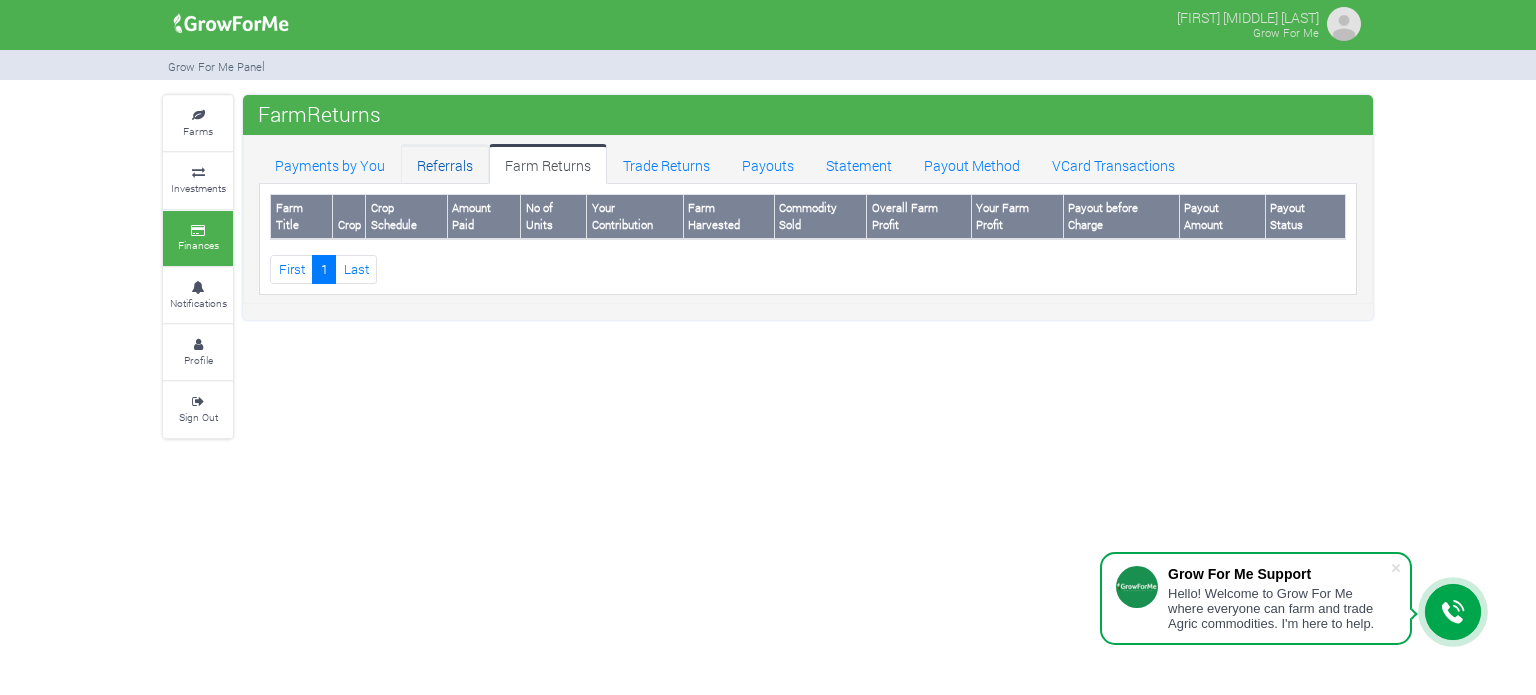 click on "Referrals" at bounding box center (445, 164) 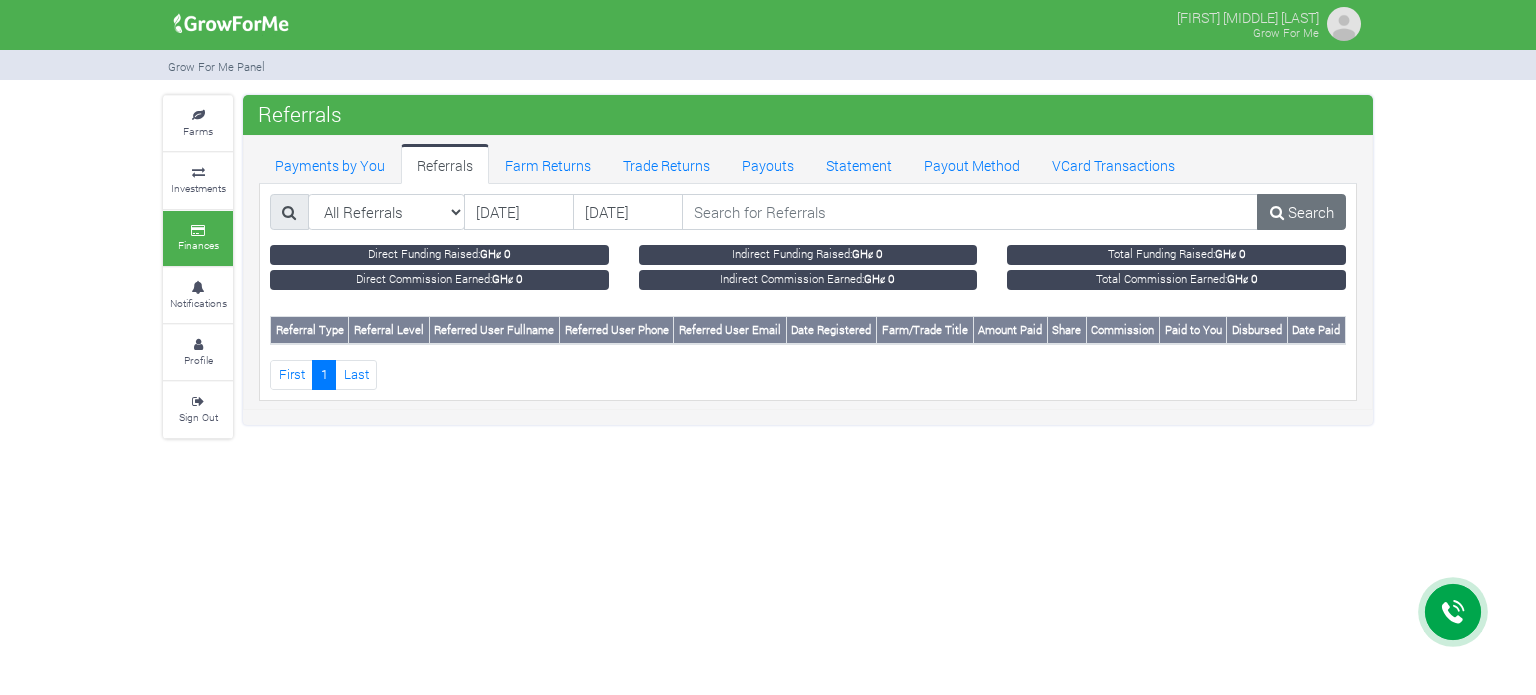 scroll, scrollTop: 0, scrollLeft: 0, axis: both 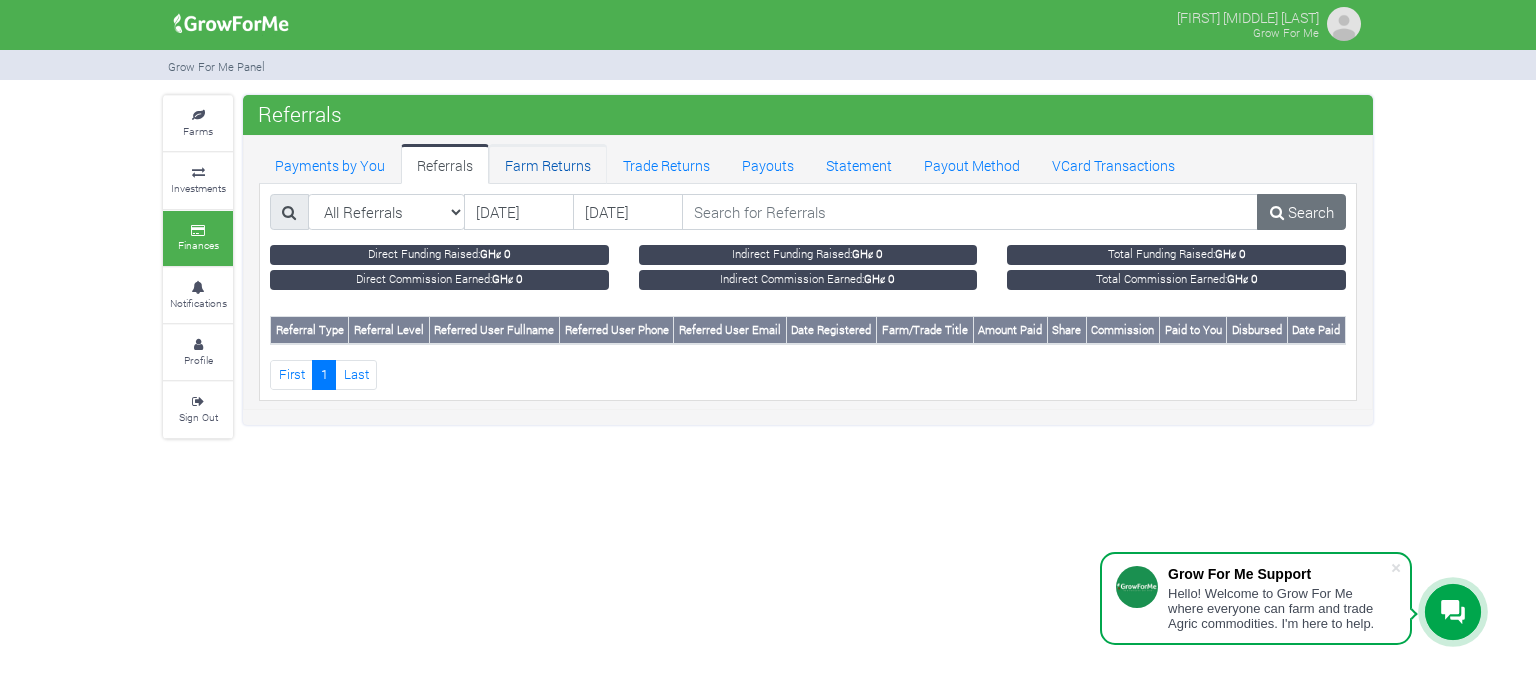 click on "Farm Returns" at bounding box center (548, 164) 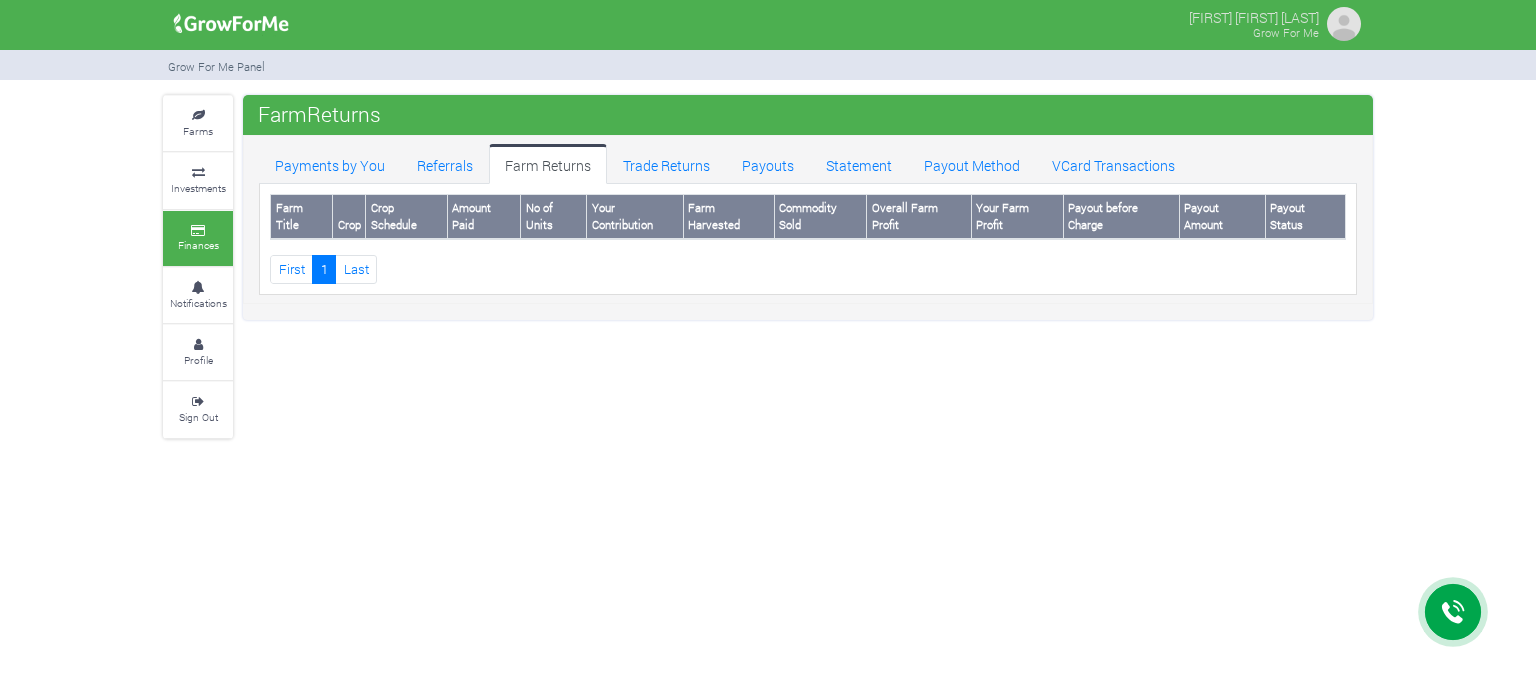 scroll, scrollTop: 0, scrollLeft: 0, axis: both 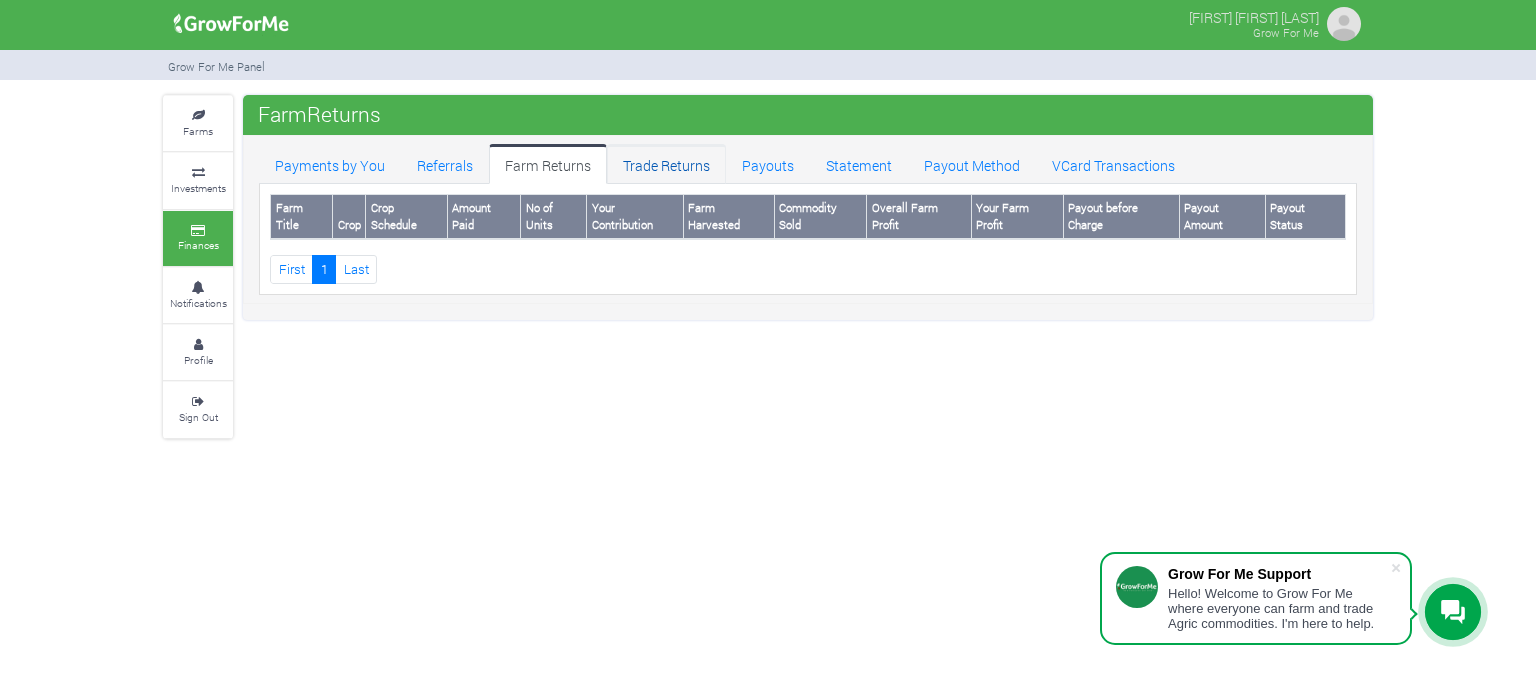 click on "Trade Returns" at bounding box center [666, 164] 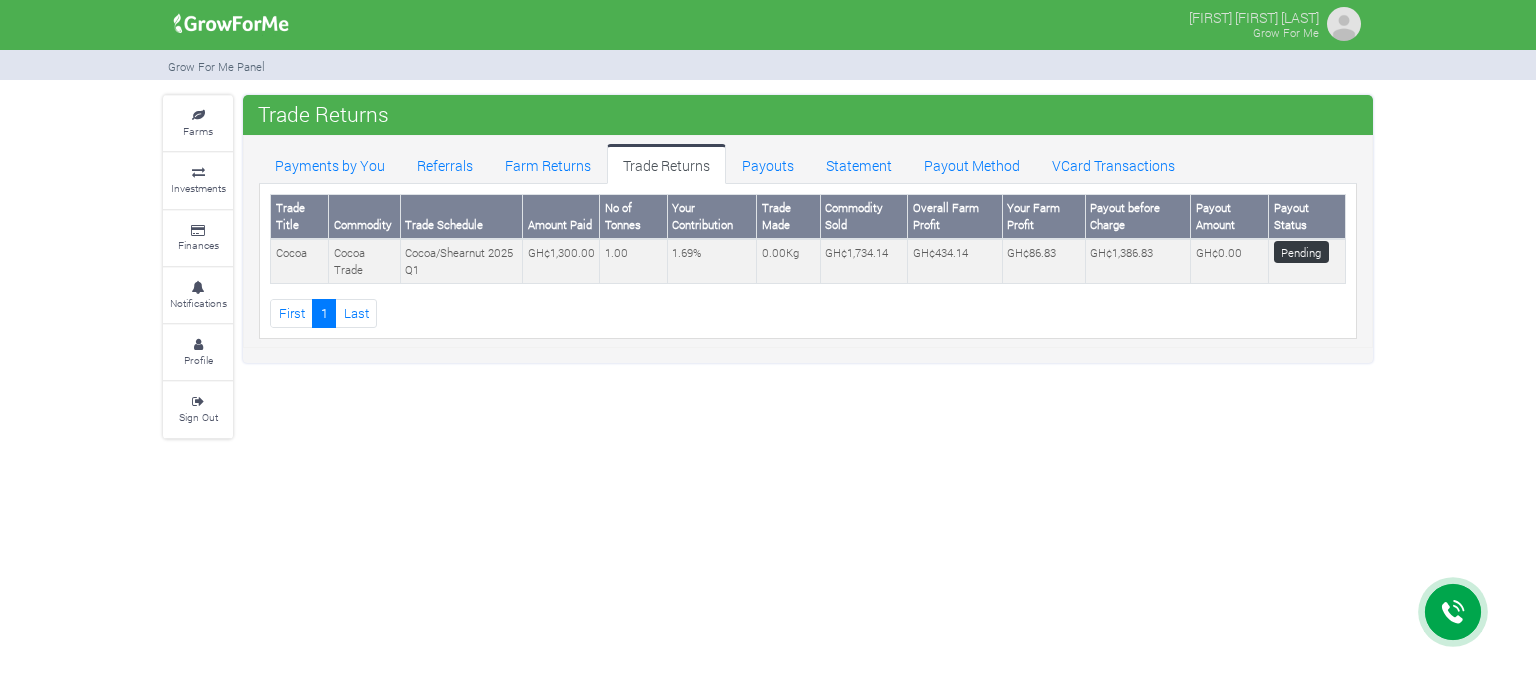 scroll, scrollTop: 0, scrollLeft: 0, axis: both 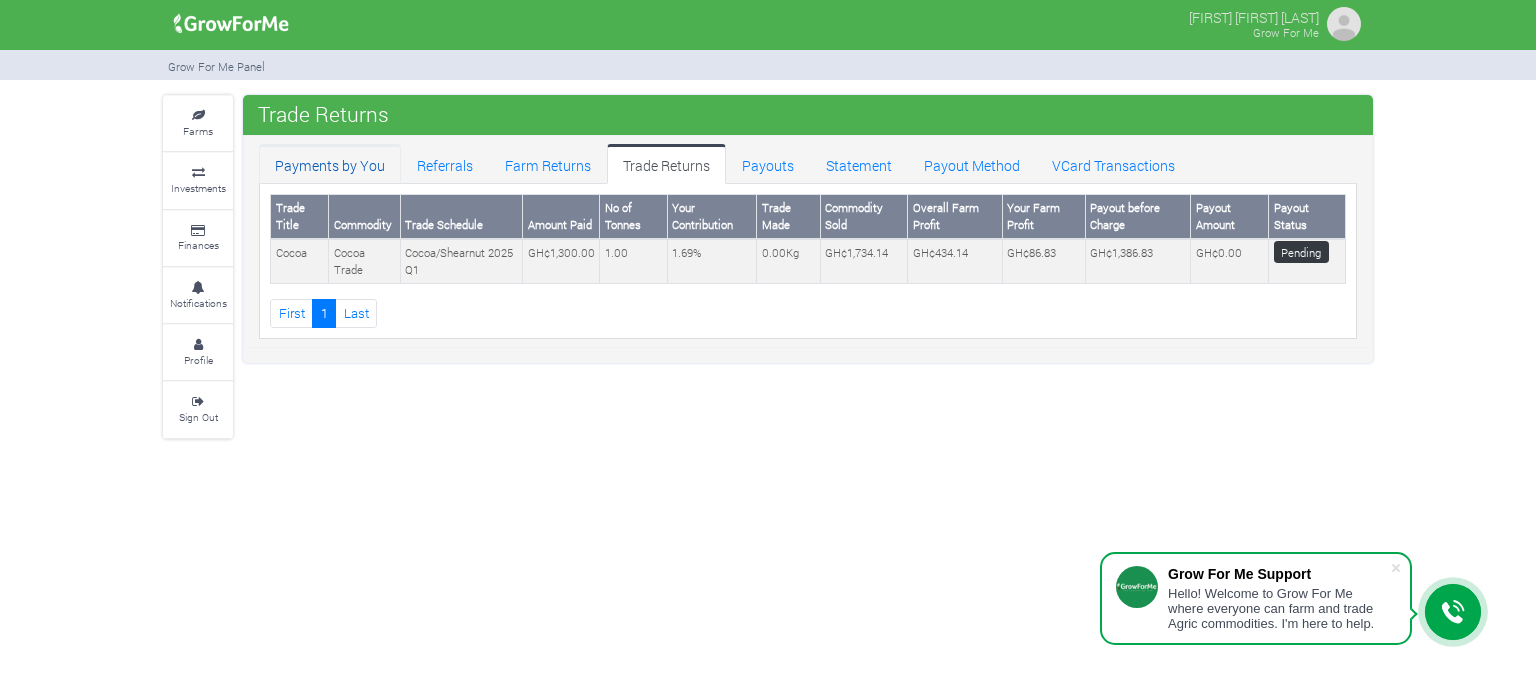 click on "Payments by You" at bounding box center (330, 164) 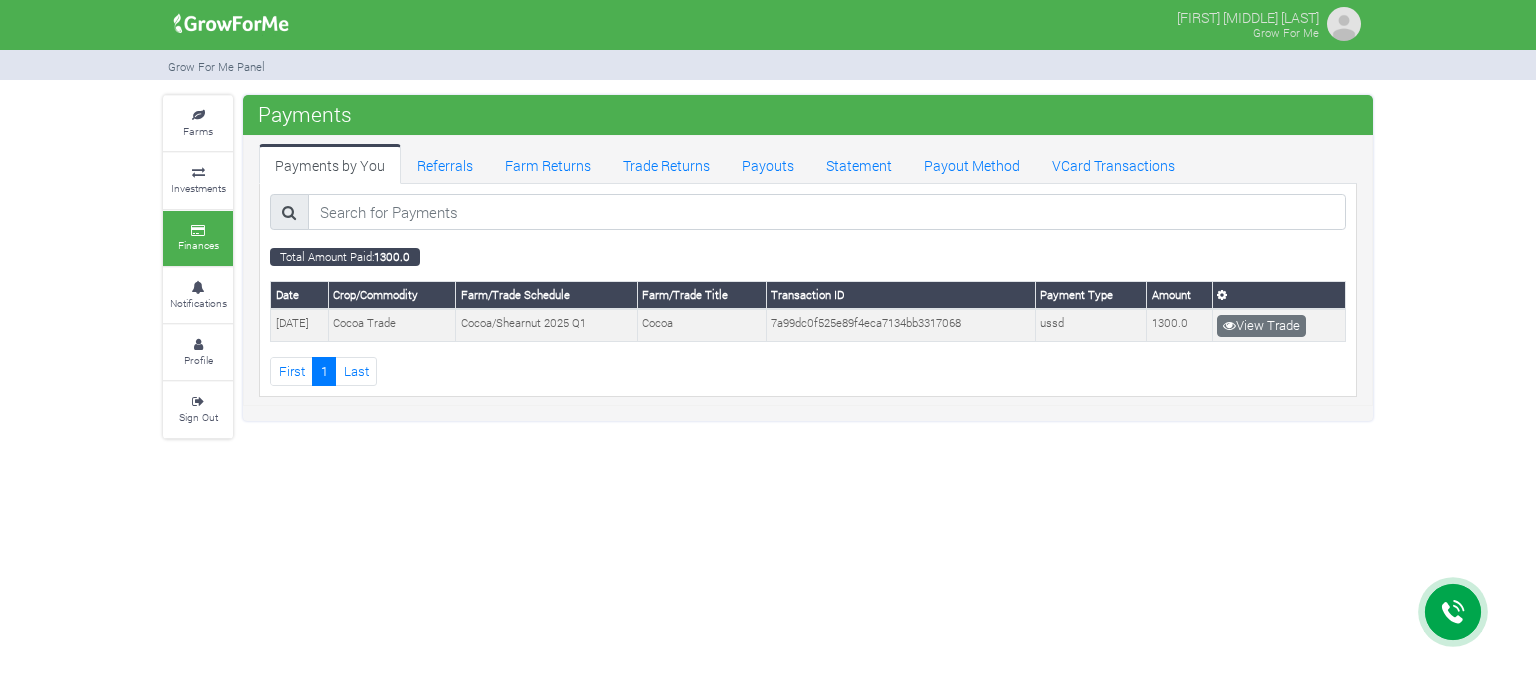scroll, scrollTop: 0, scrollLeft: 0, axis: both 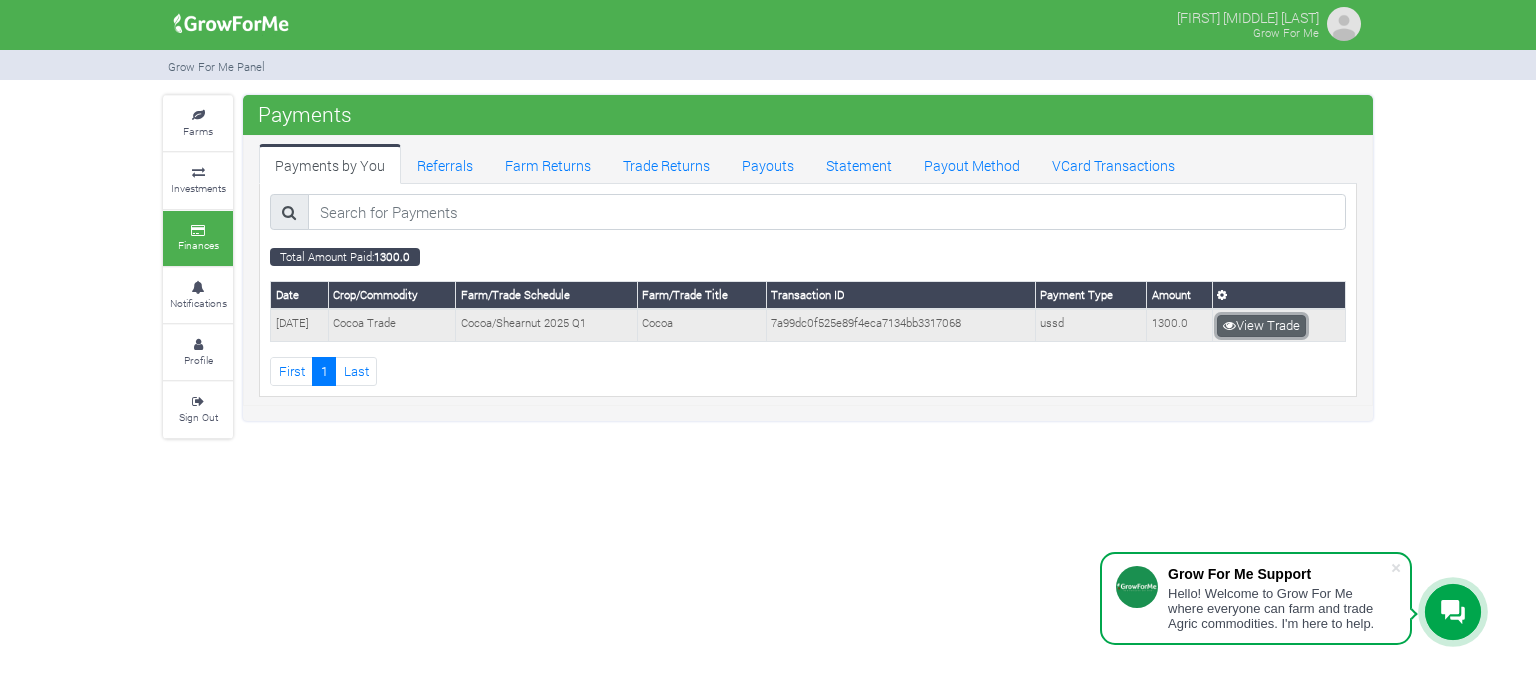 click on "View Trade" at bounding box center [1261, 326] 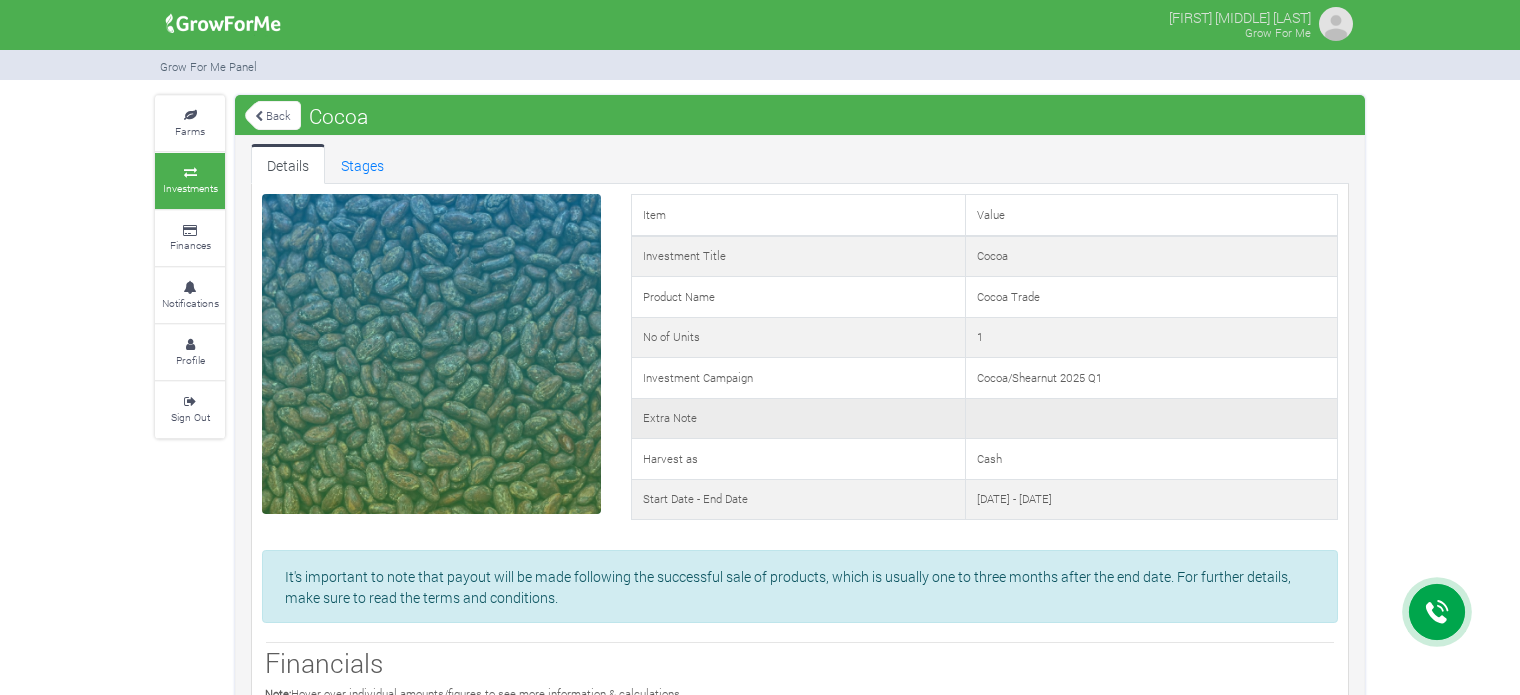 scroll, scrollTop: 0, scrollLeft: 0, axis: both 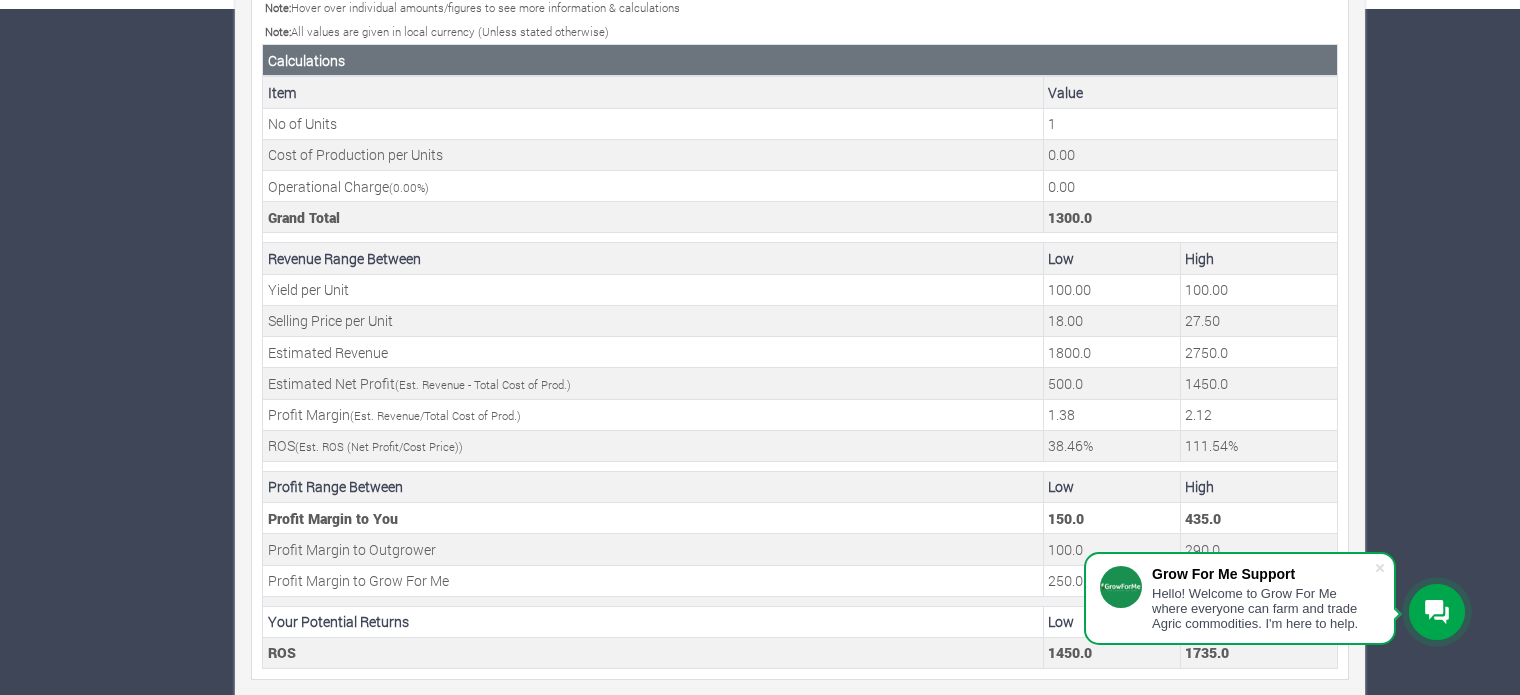 click at bounding box center [1380, 568] 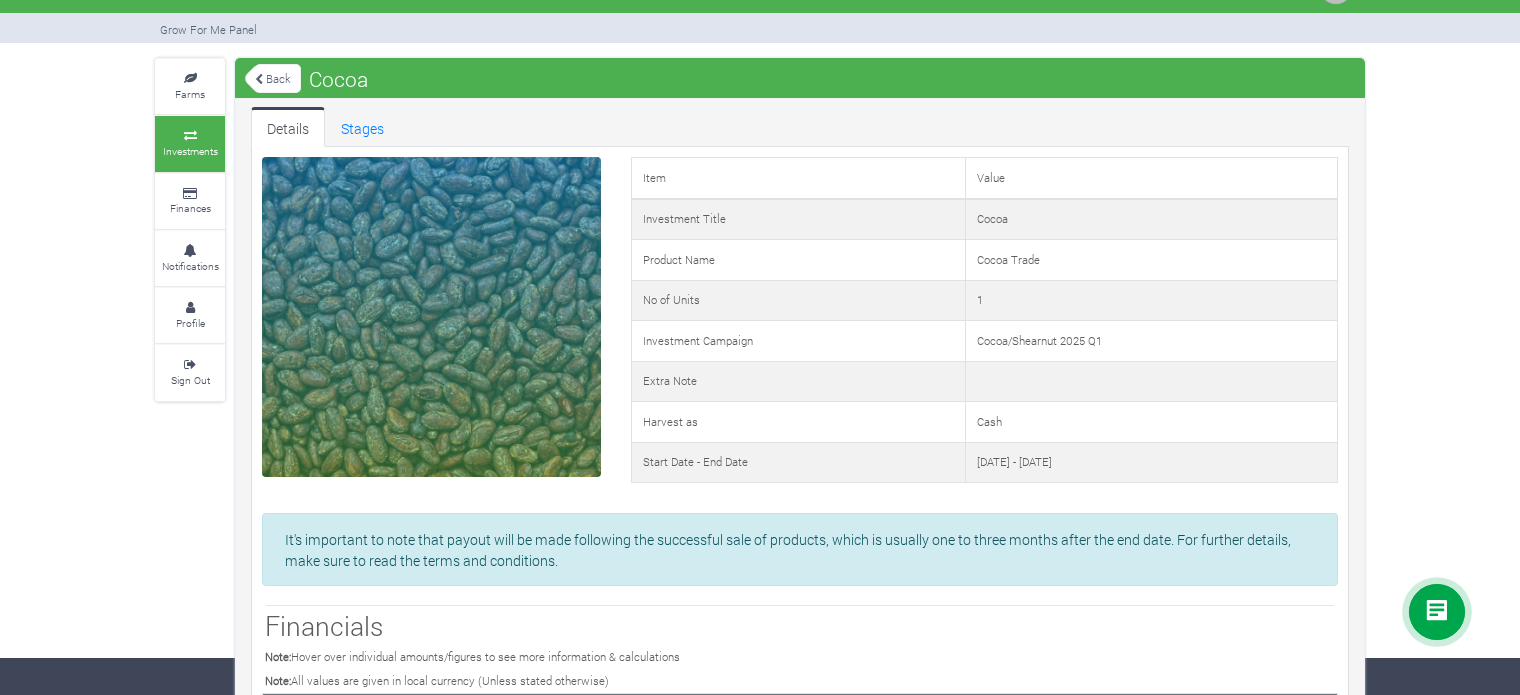 scroll, scrollTop: 0, scrollLeft: 0, axis: both 